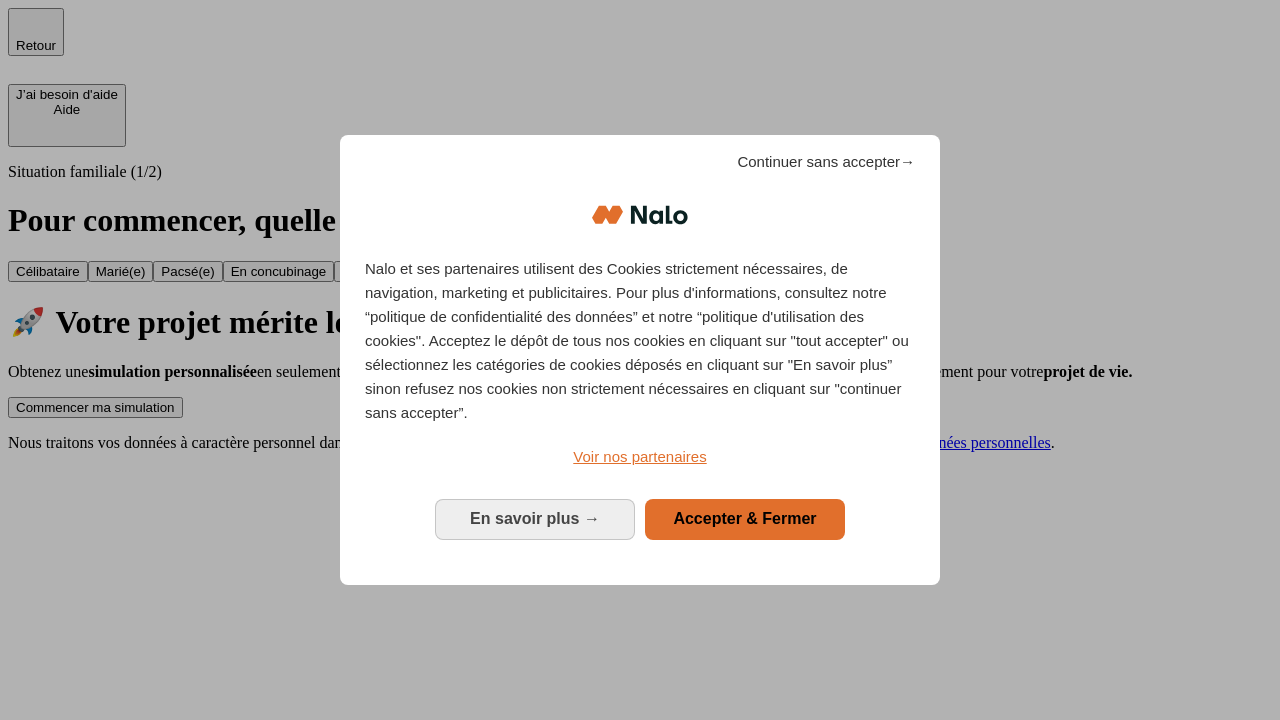 scroll, scrollTop: 0, scrollLeft: 0, axis: both 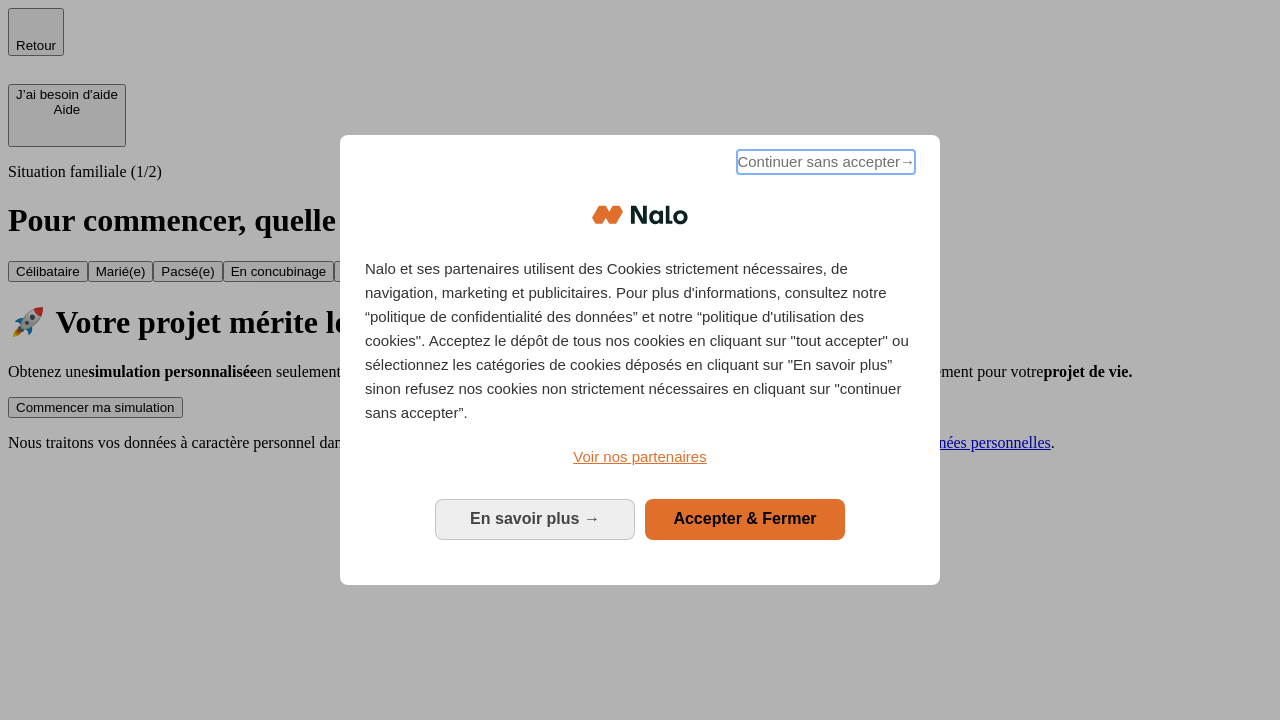 click on "Continuer sans accepter  →" at bounding box center (826, 162) 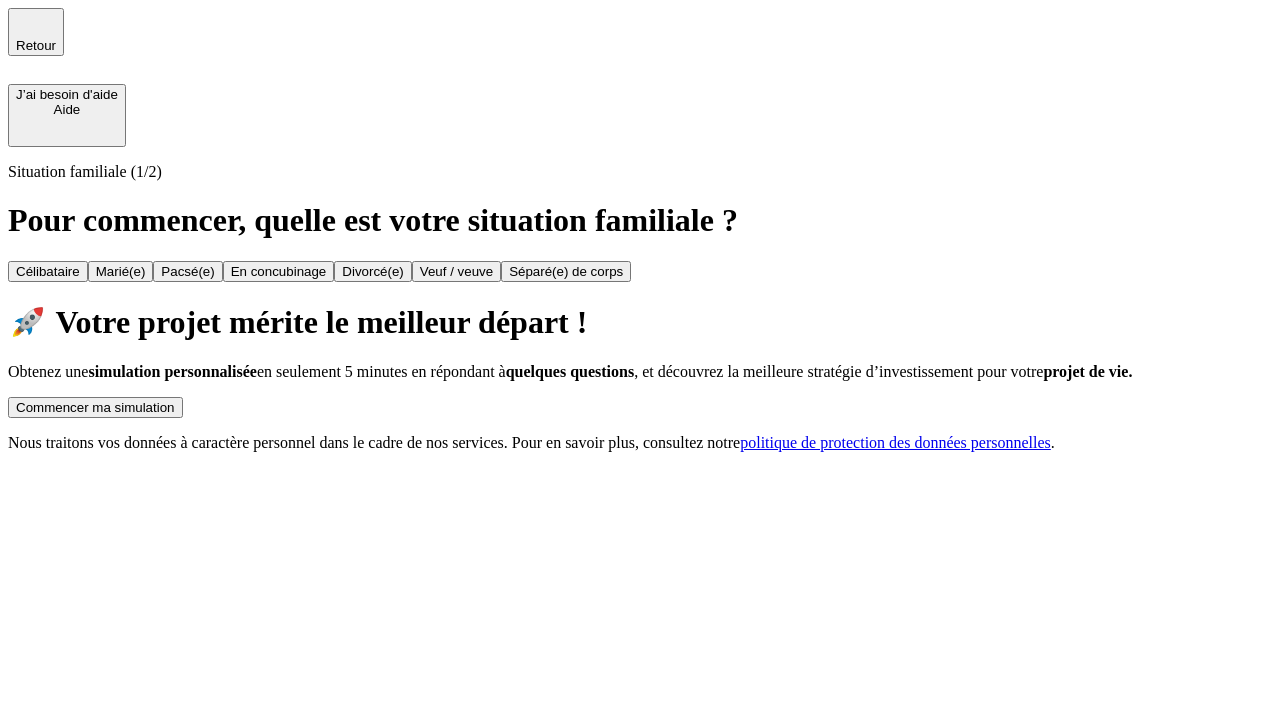 click on "Commencer ma simulation" at bounding box center (95, 407) 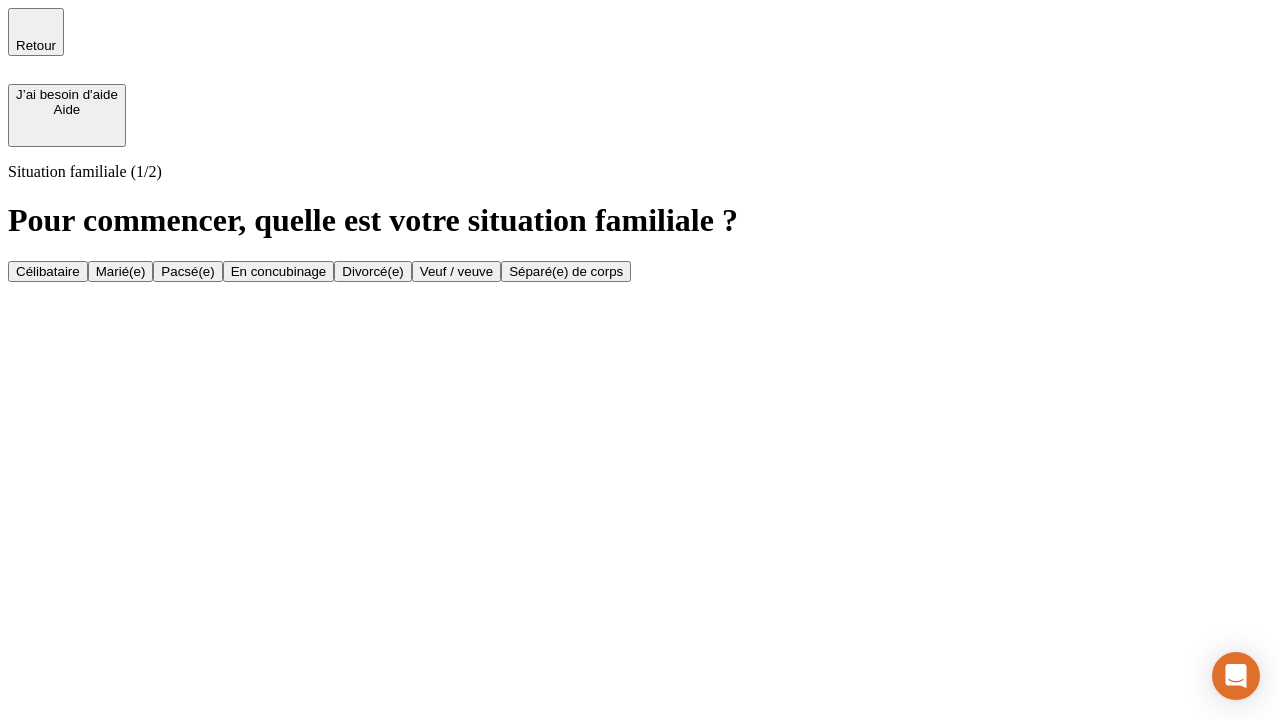 click on "En concubinage" at bounding box center (279, 271) 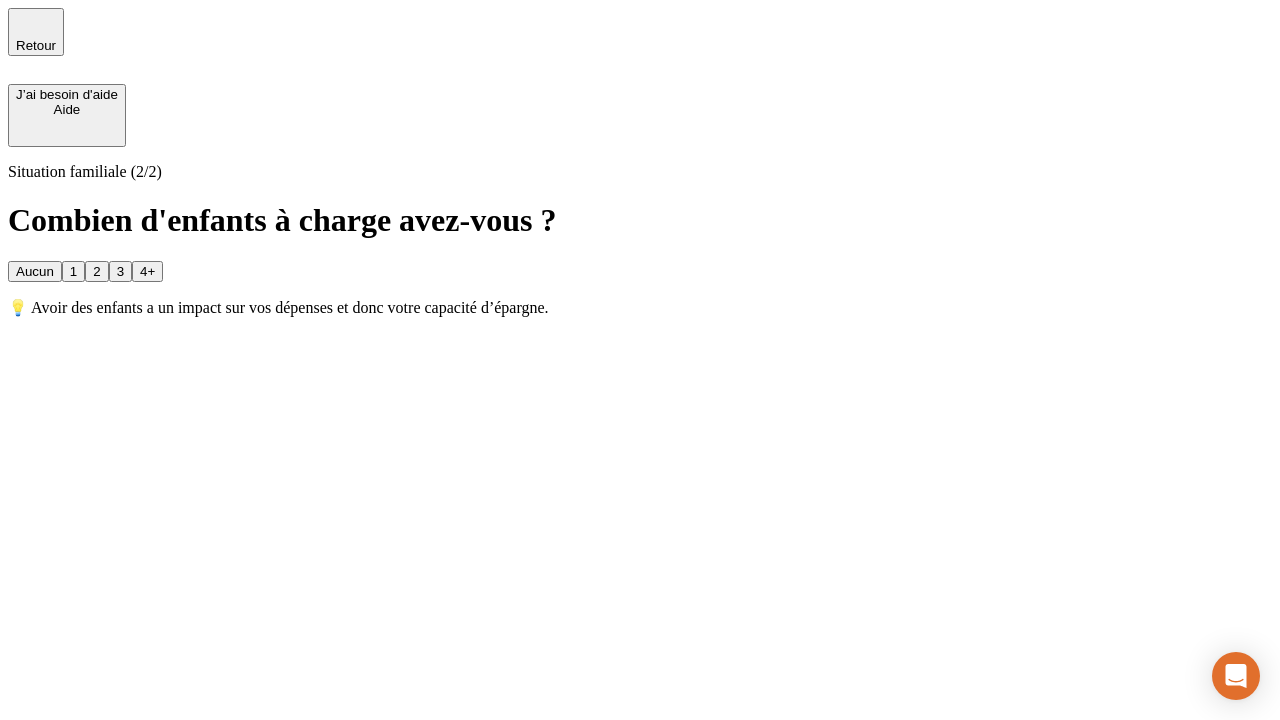 click on "2" at bounding box center (96, 271) 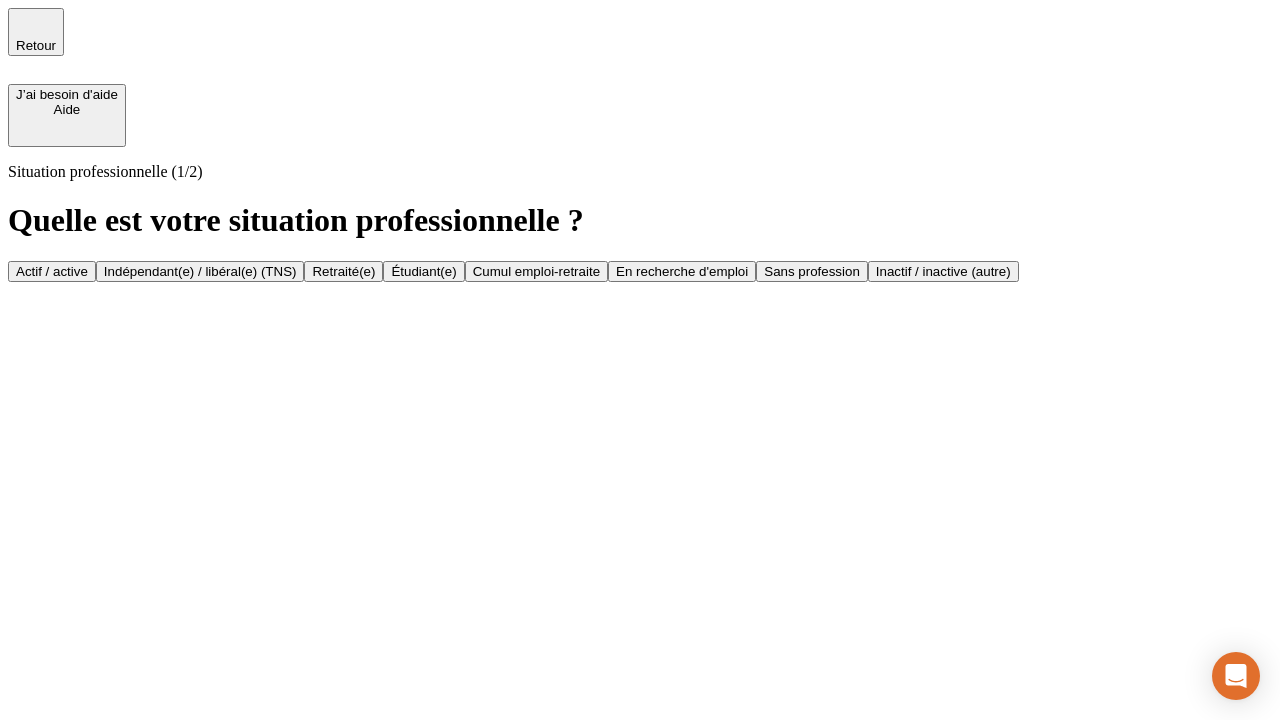 click on "Indépendant(e) / libéral(e) (TNS)" at bounding box center (200, 271) 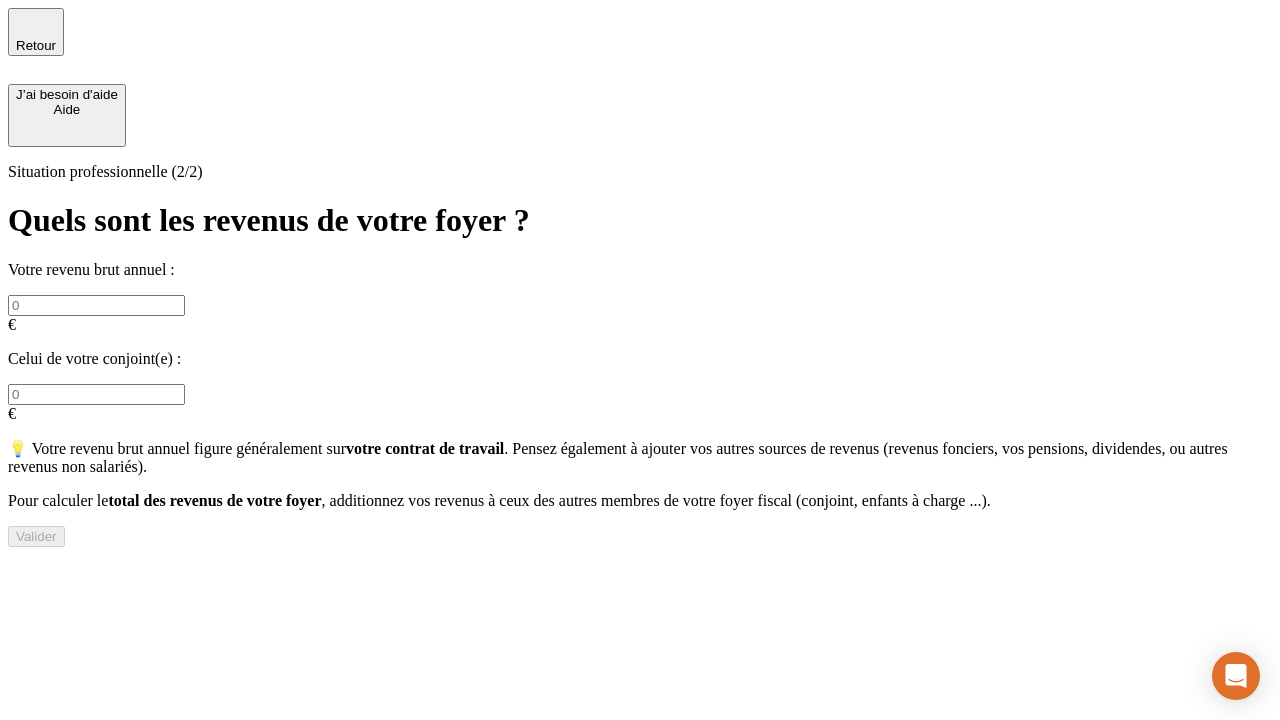 click at bounding box center [96, 305] 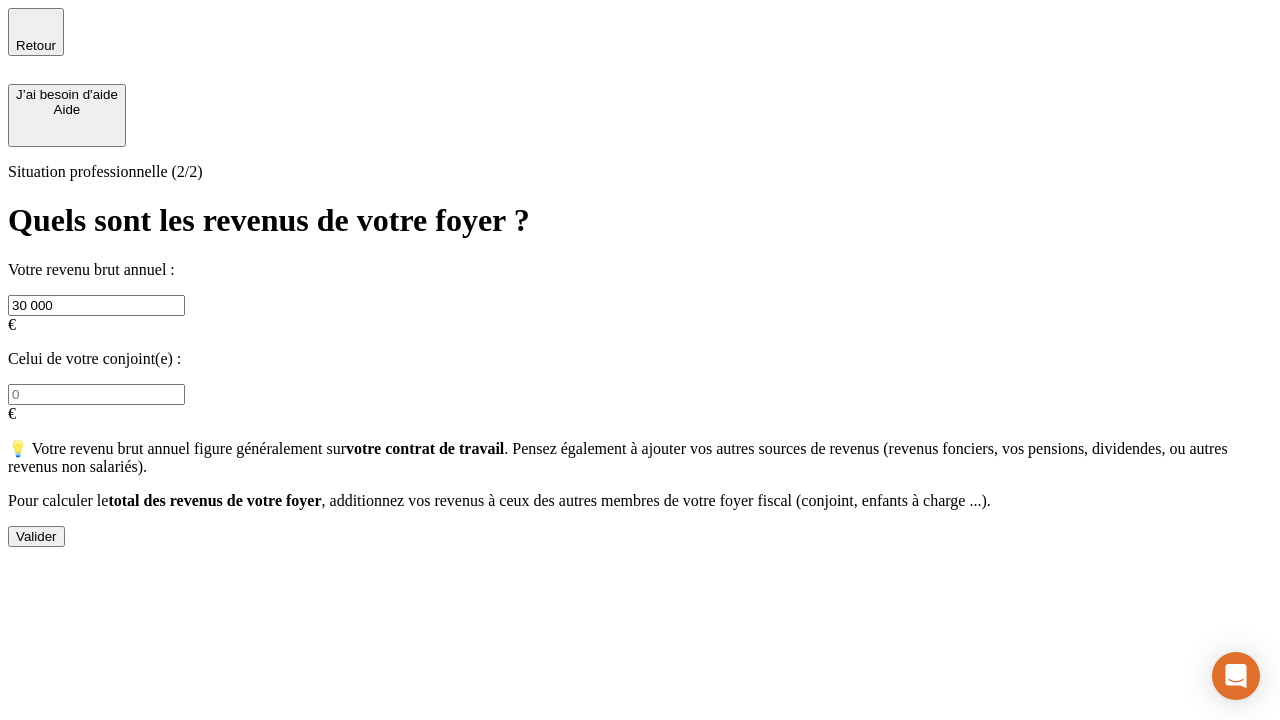 click on "Valider" at bounding box center (36, 536) 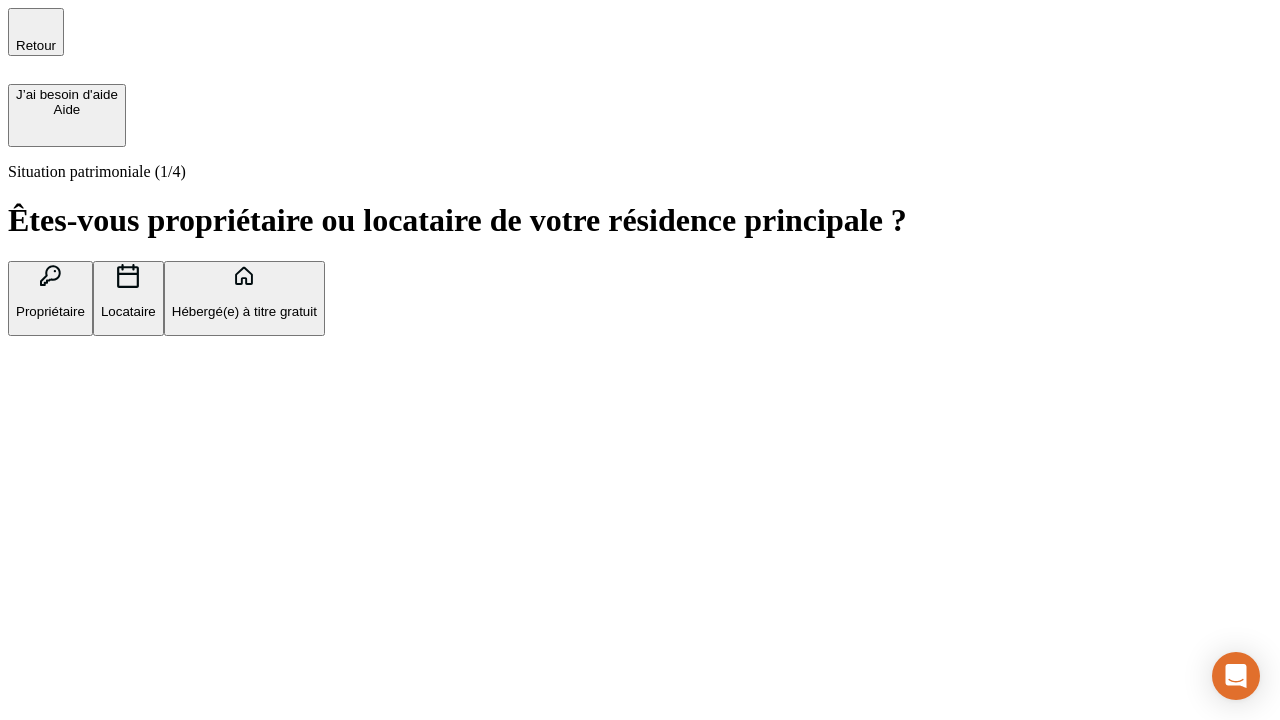 click on "Locataire" at bounding box center [128, 311] 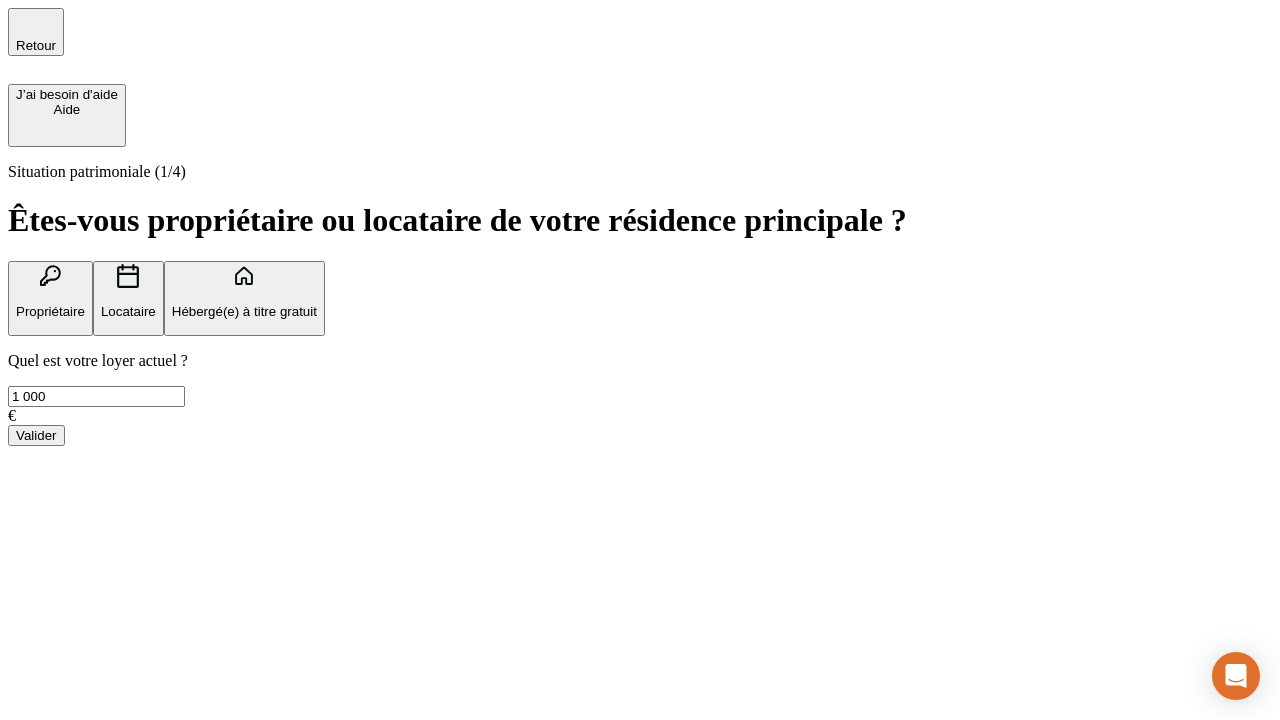 type on "1 000" 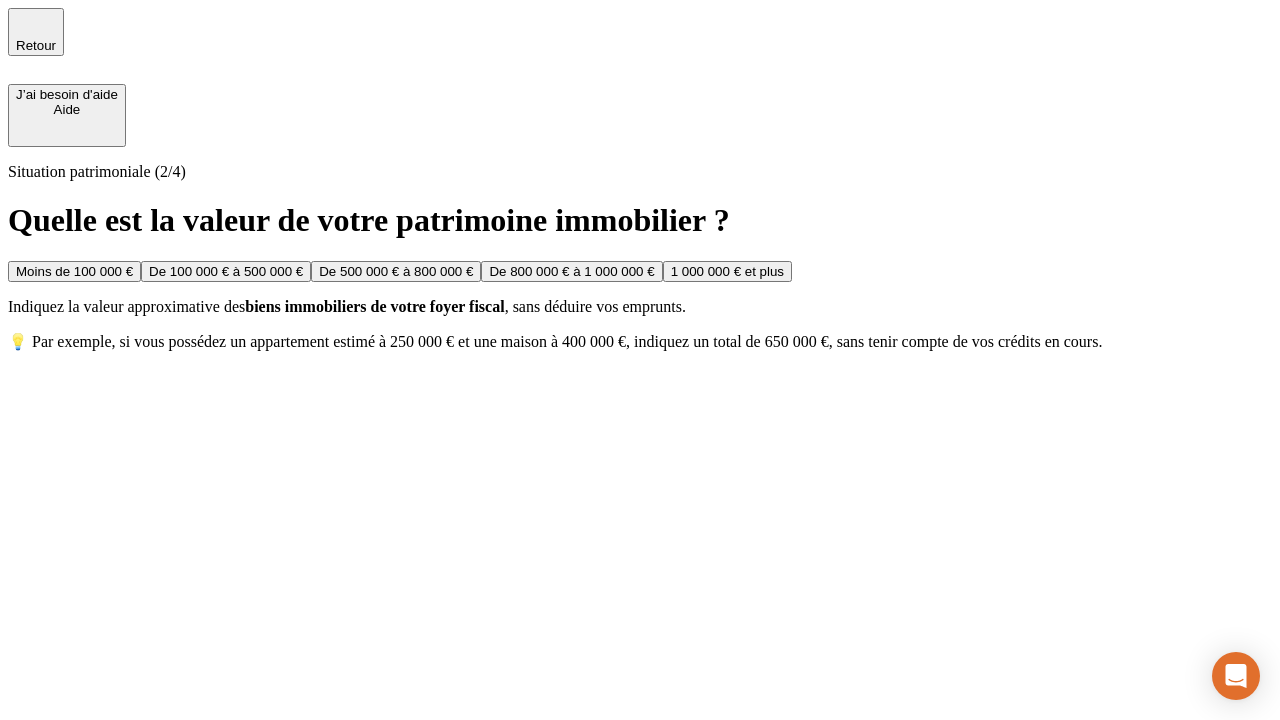 click on "Moins de 100 000 €" at bounding box center (74, 271) 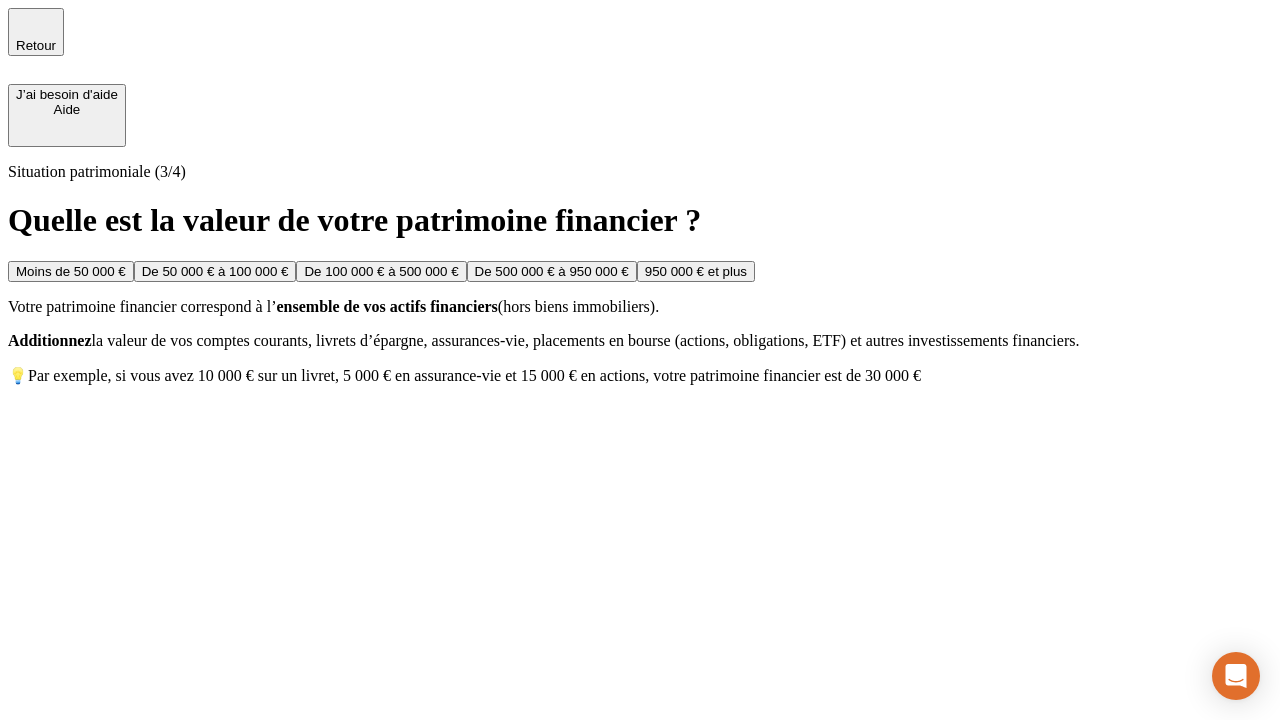 click on "Moins de 50 000 €" at bounding box center [71, 271] 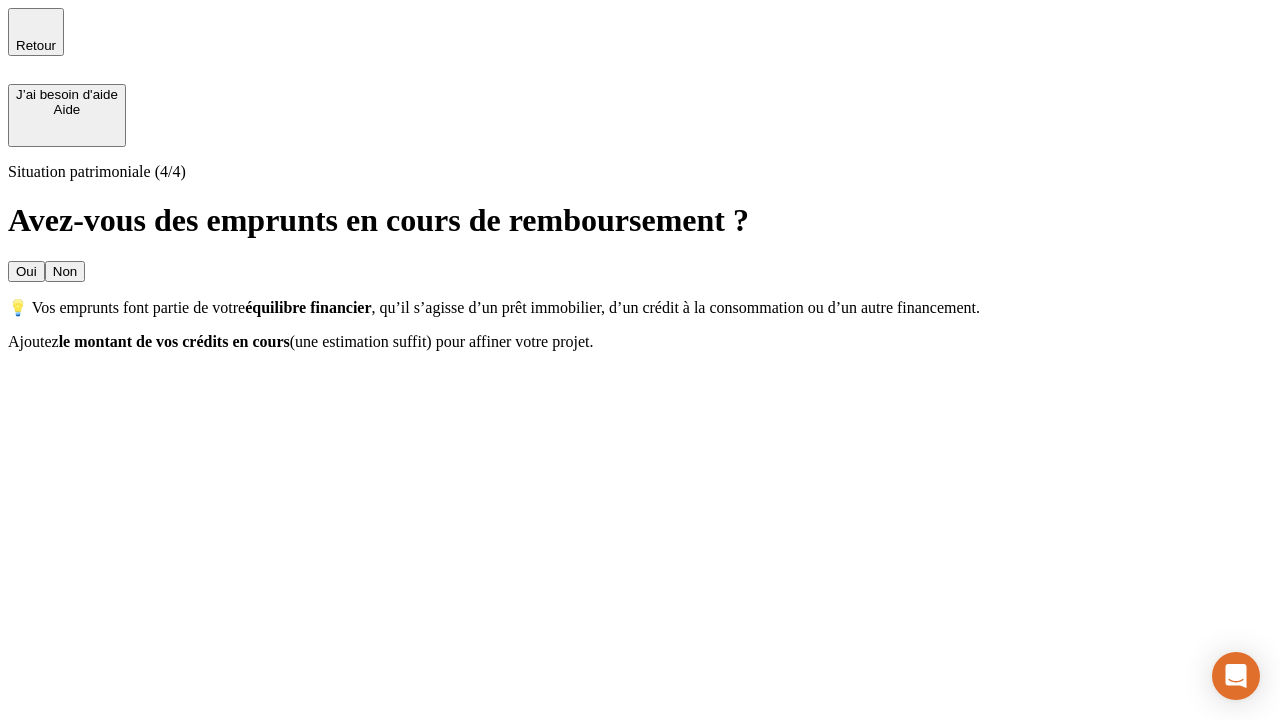 click on "Non" at bounding box center (65, 271) 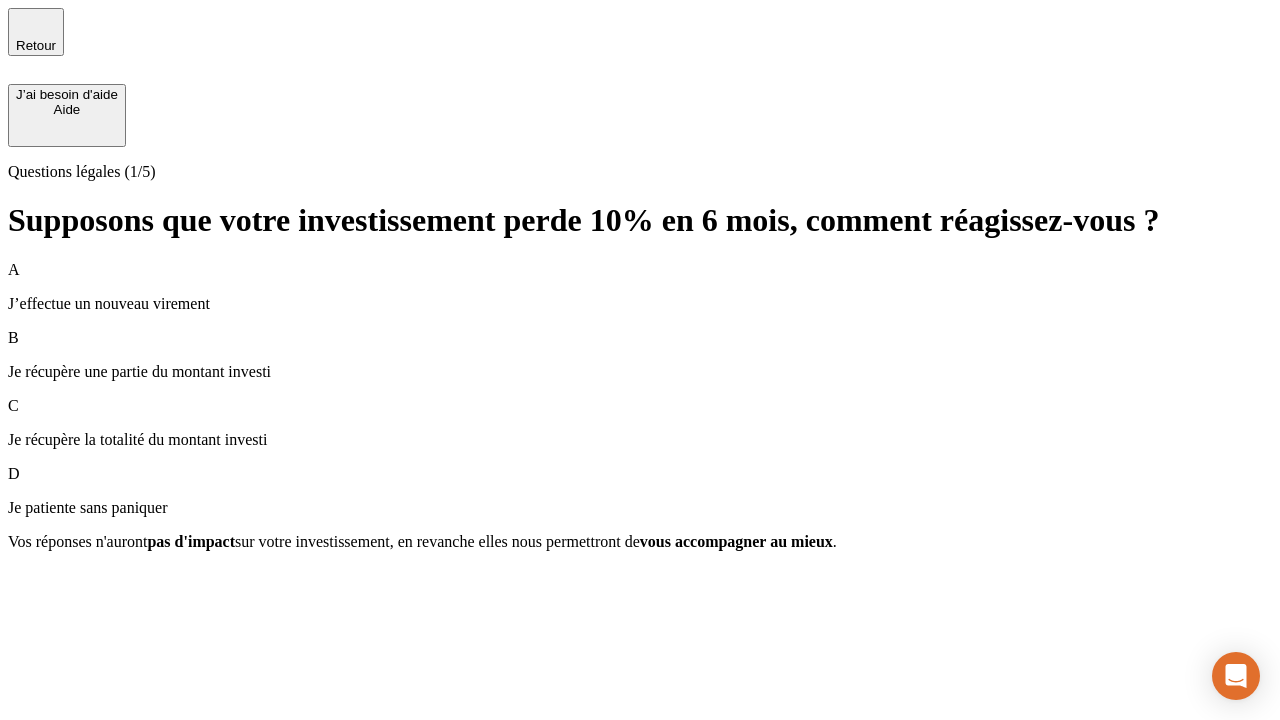 click on "A J’effectue un nouveau virement" at bounding box center [640, 287] 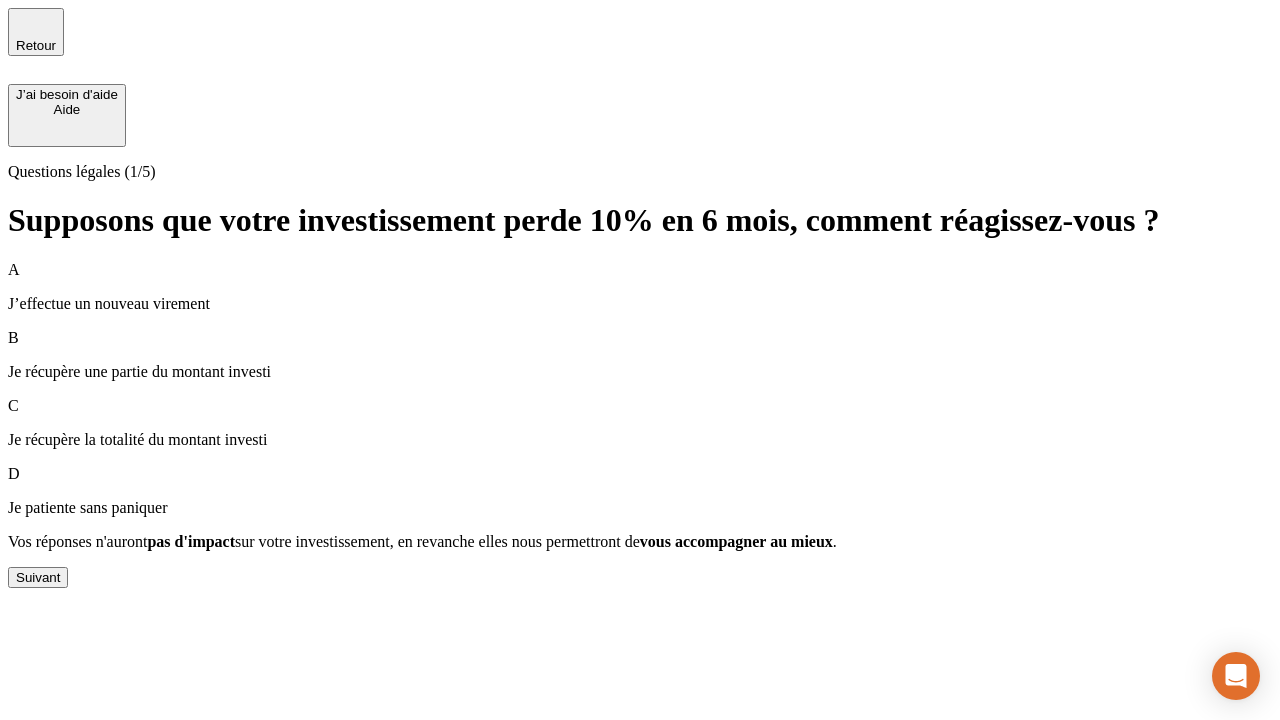 click on "Suivant" at bounding box center [38, 577] 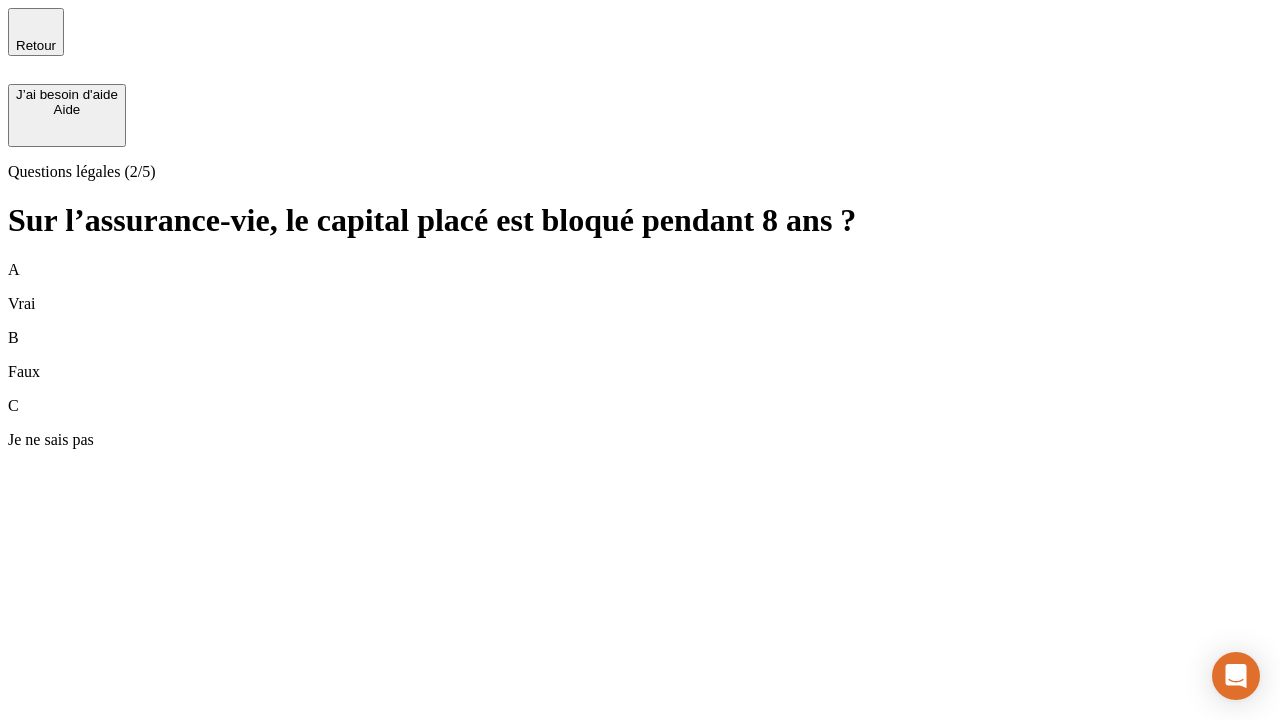 click on "A Vrai" at bounding box center (640, 287) 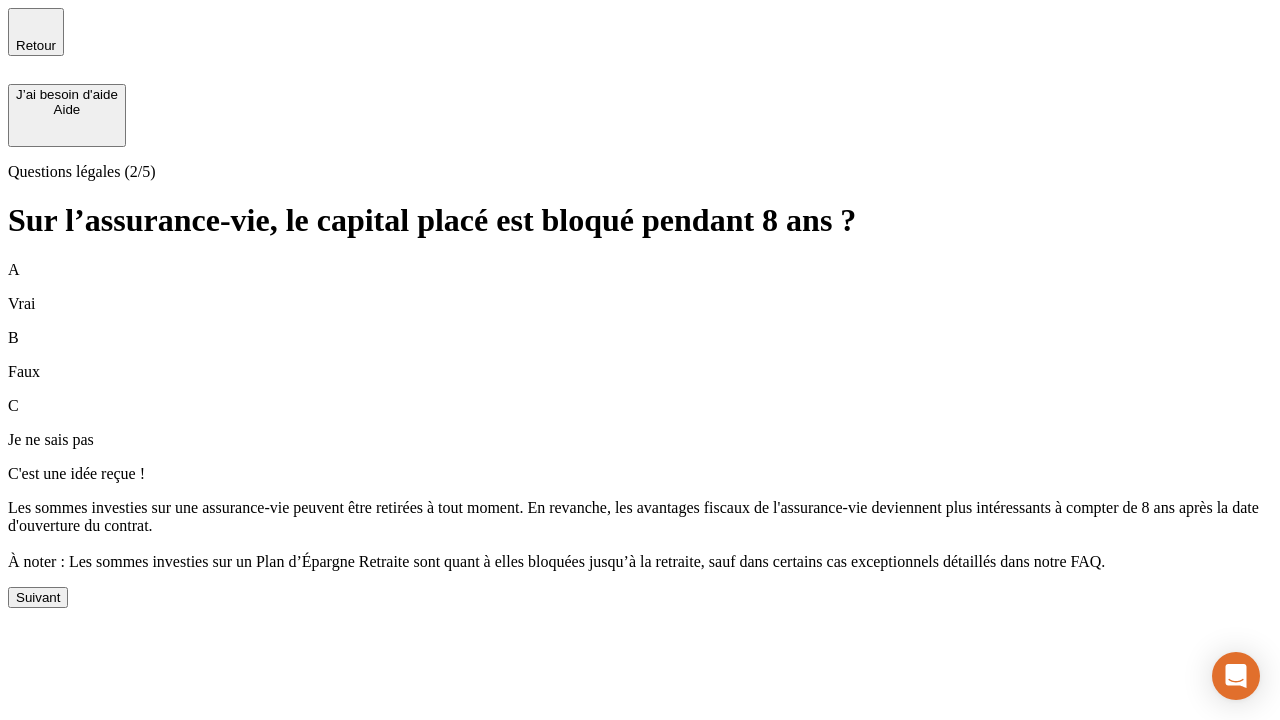 click on "Suivant" at bounding box center (38, 597) 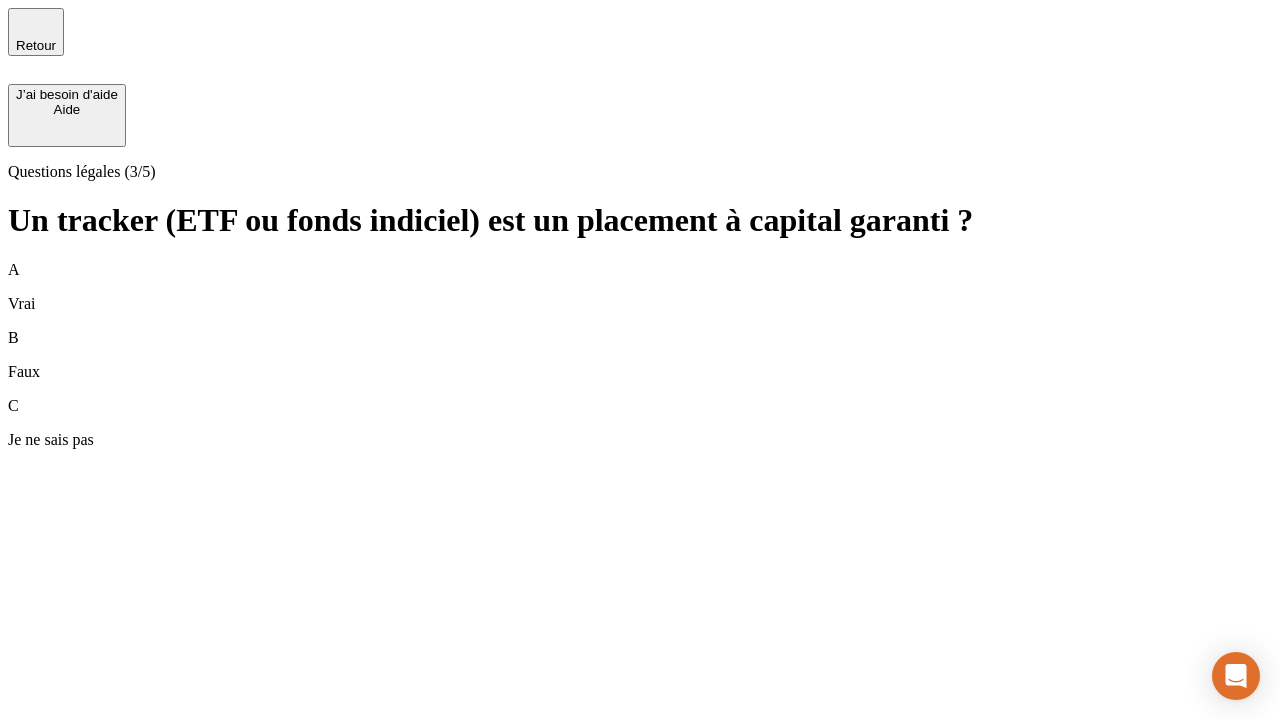 click on "A Vrai" at bounding box center [640, 287] 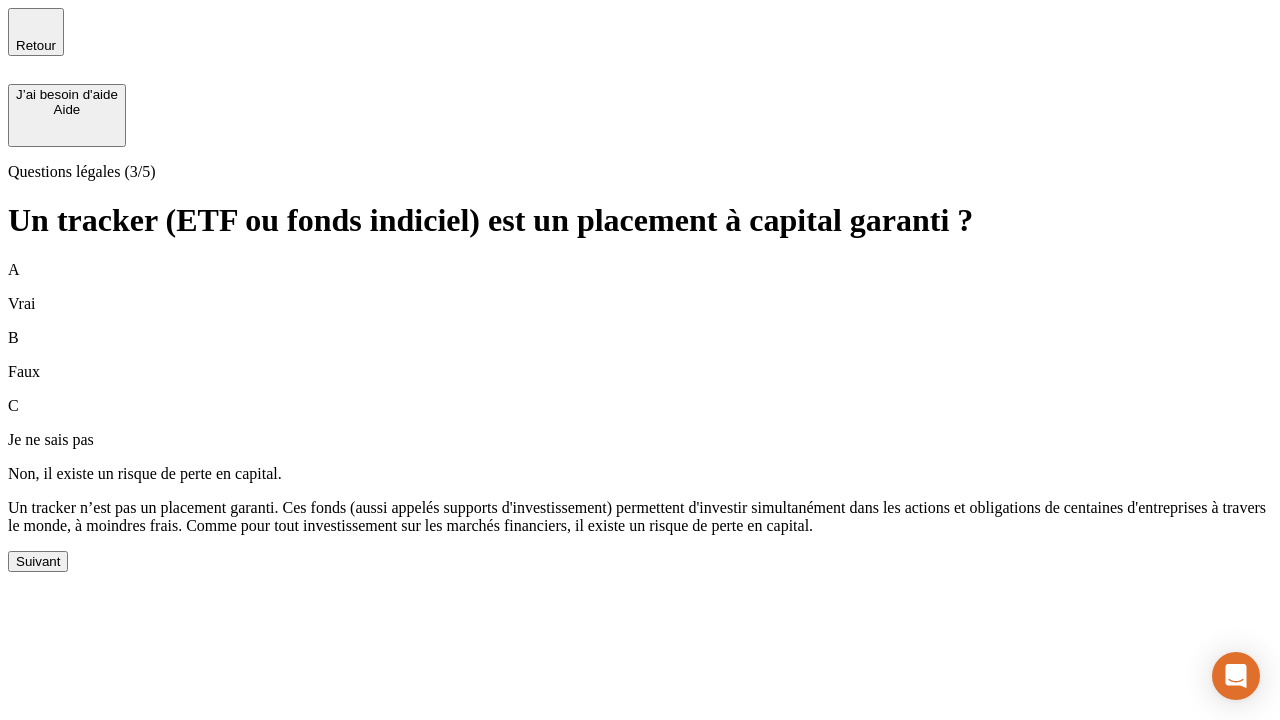 click on "Suivant" at bounding box center [38, 561] 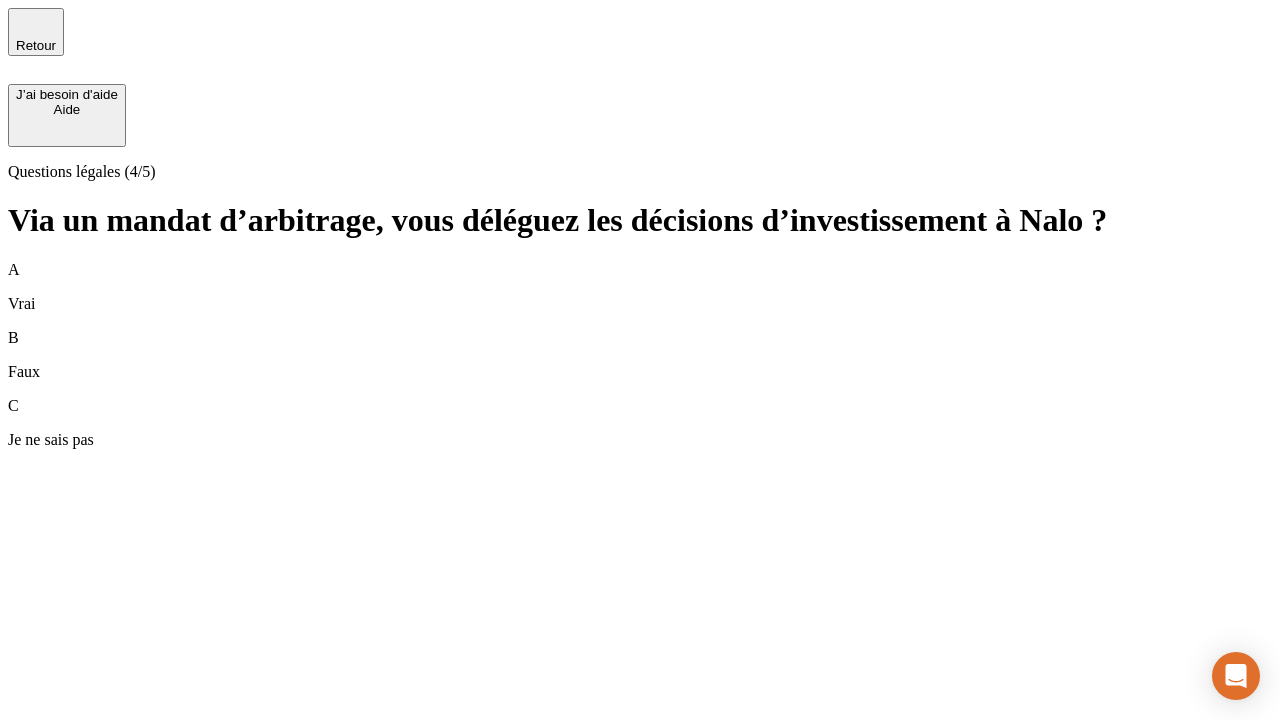 click on "A Vrai" at bounding box center [640, 287] 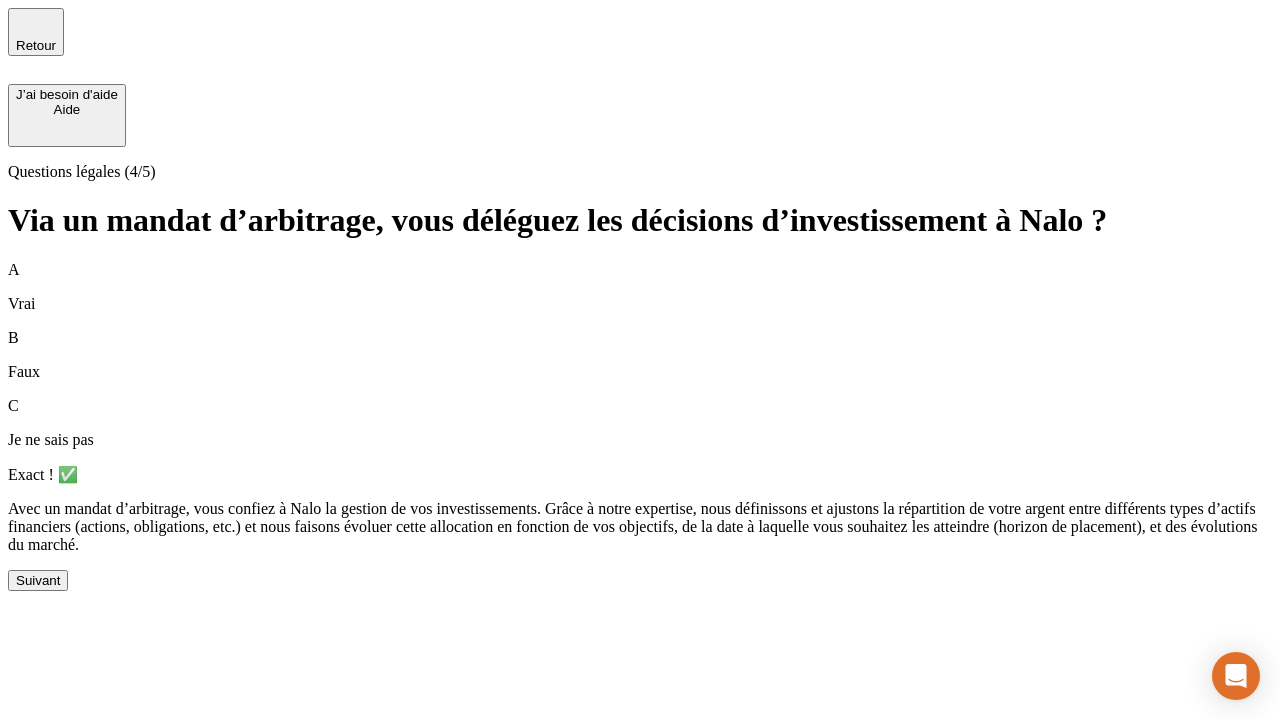 click on "Suivant" at bounding box center (38, 580) 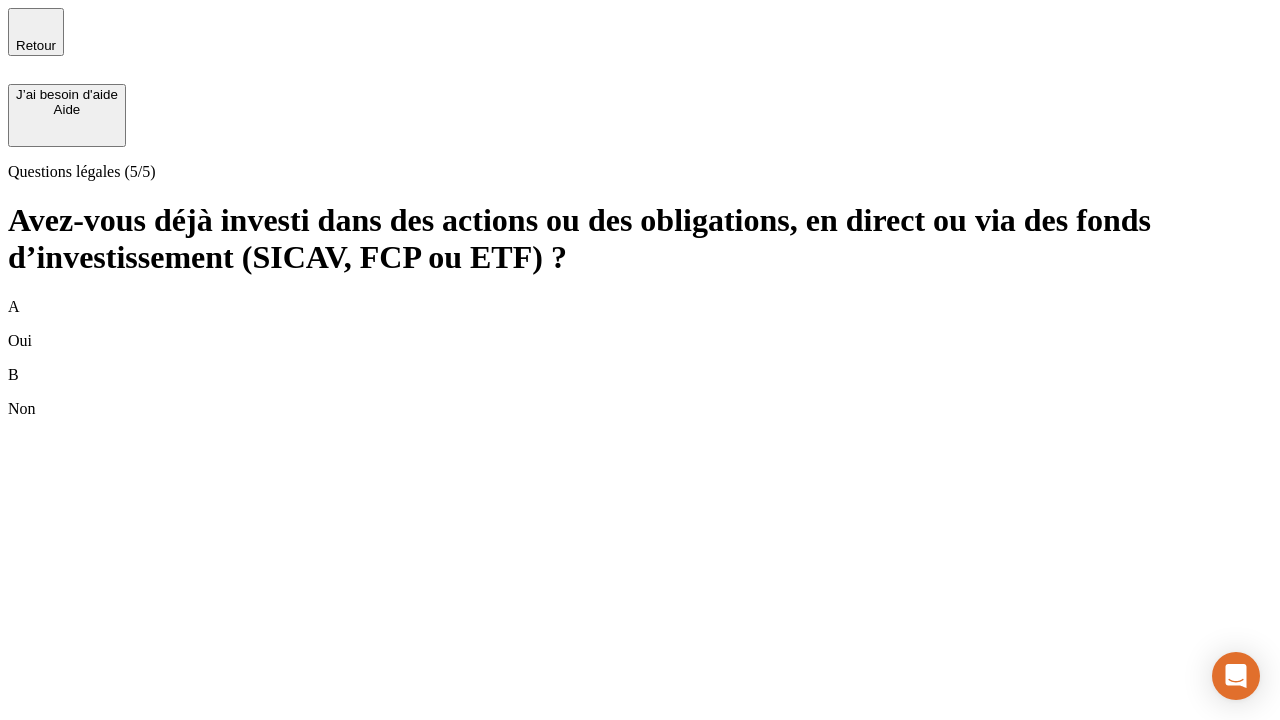 click on "B Non" at bounding box center [640, 392] 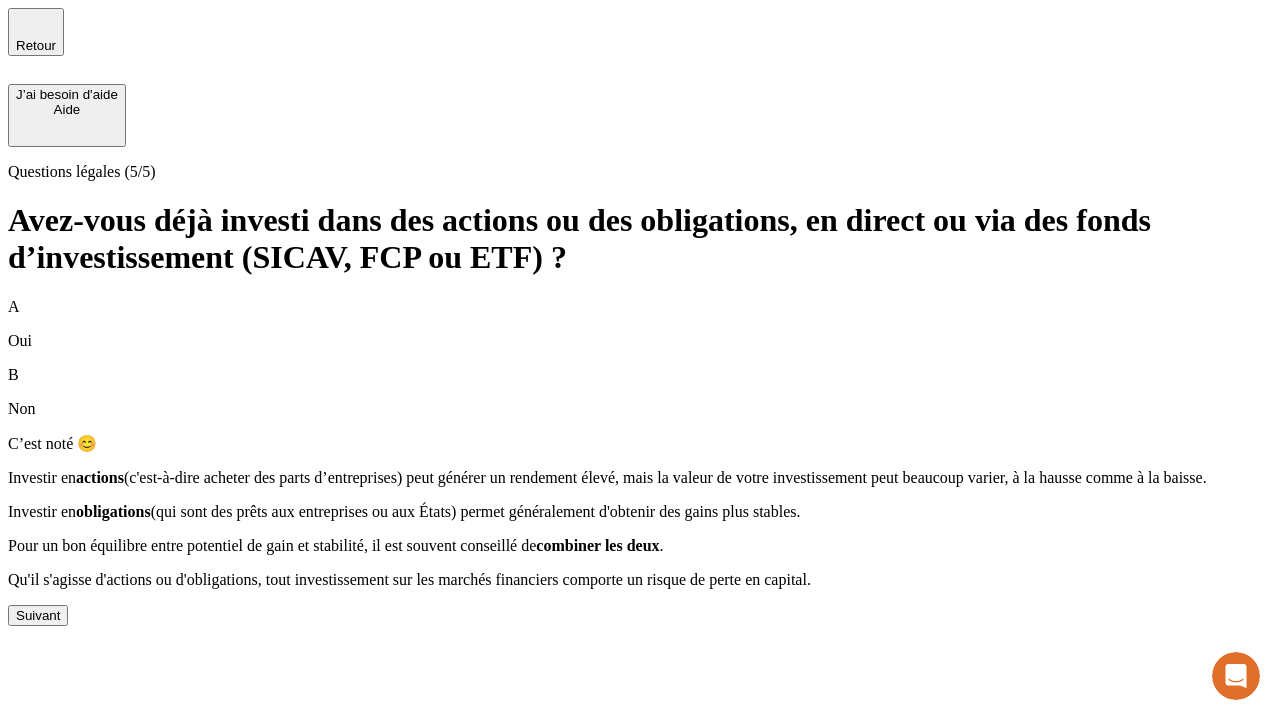 click on "Suivant" at bounding box center (38, 615) 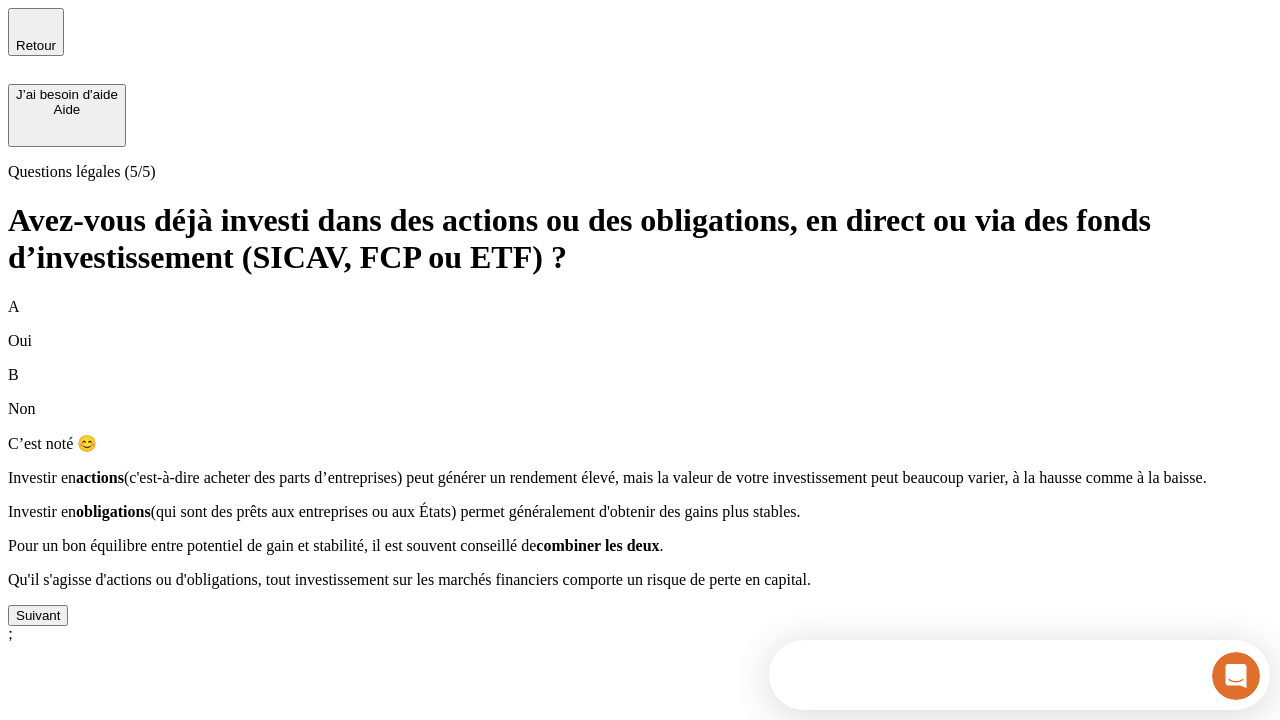 scroll, scrollTop: 56, scrollLeft: 0, axis: vertical 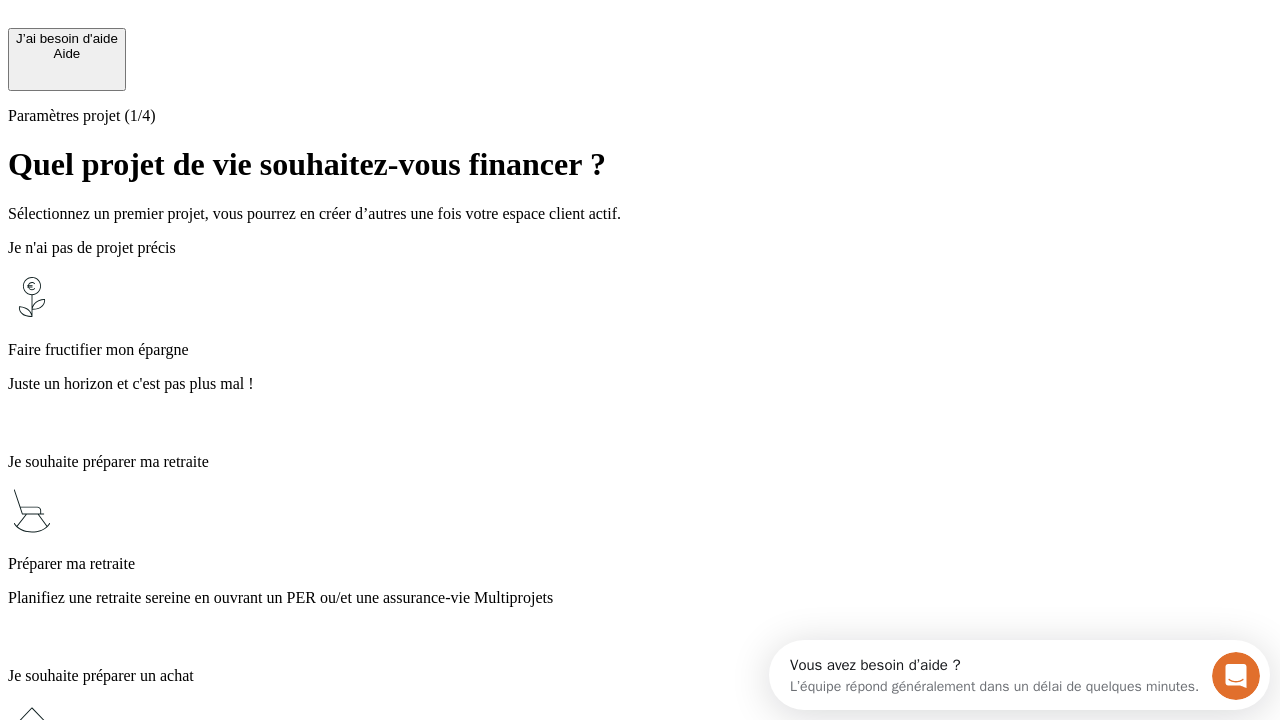 click on "Profitez des avantages fiscaux de l’assurance-vie" at bounding box center [640, 1354] 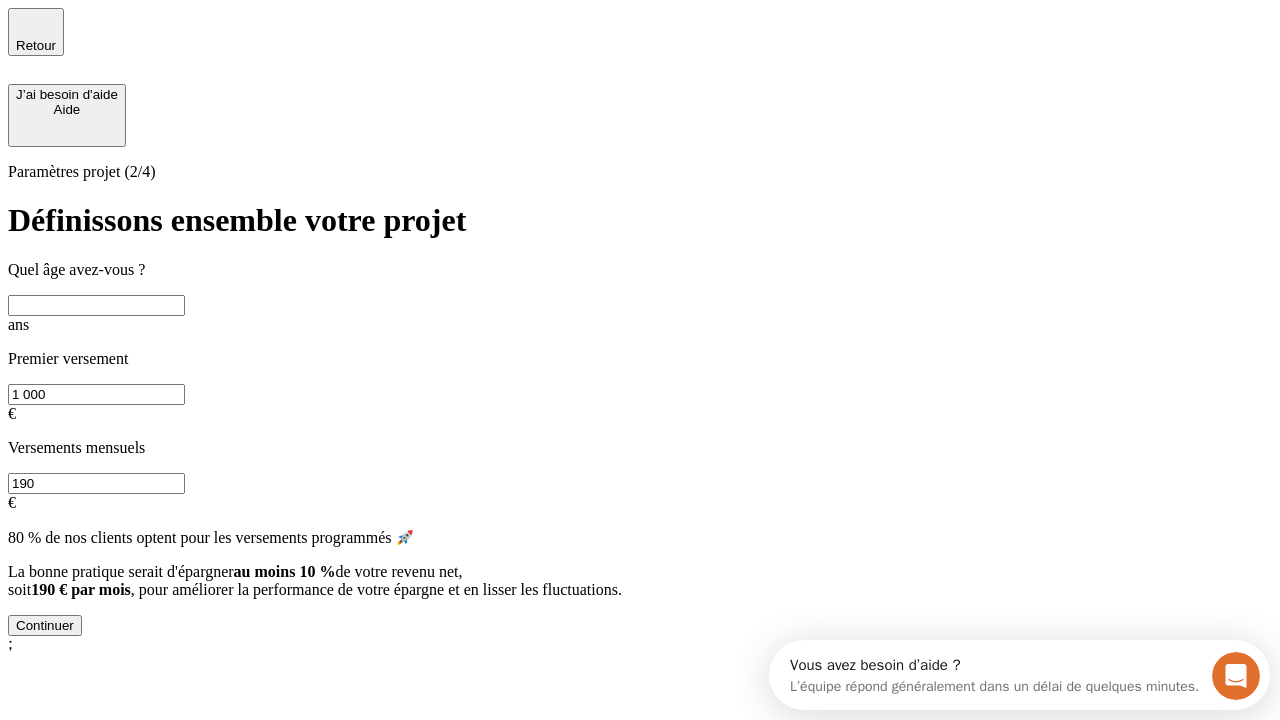 scroll, scrollTop: 18, scrollLeft: 0, axis: vertical 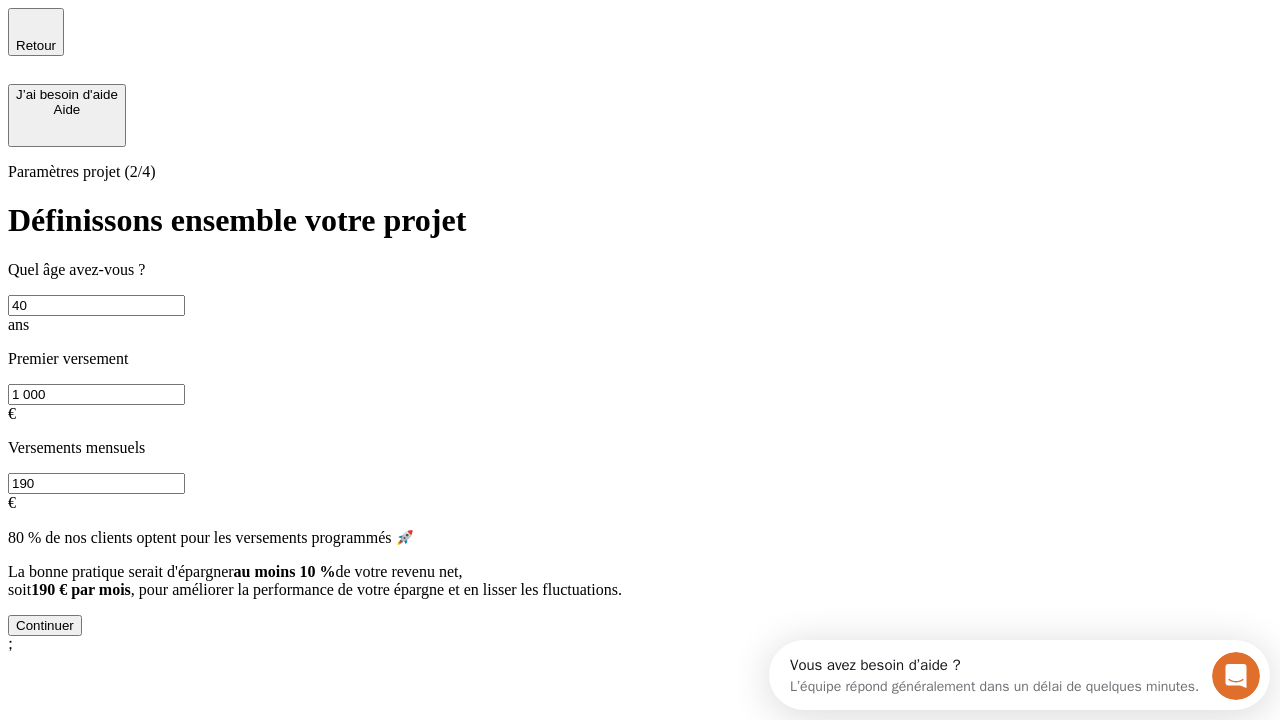 type on "40" 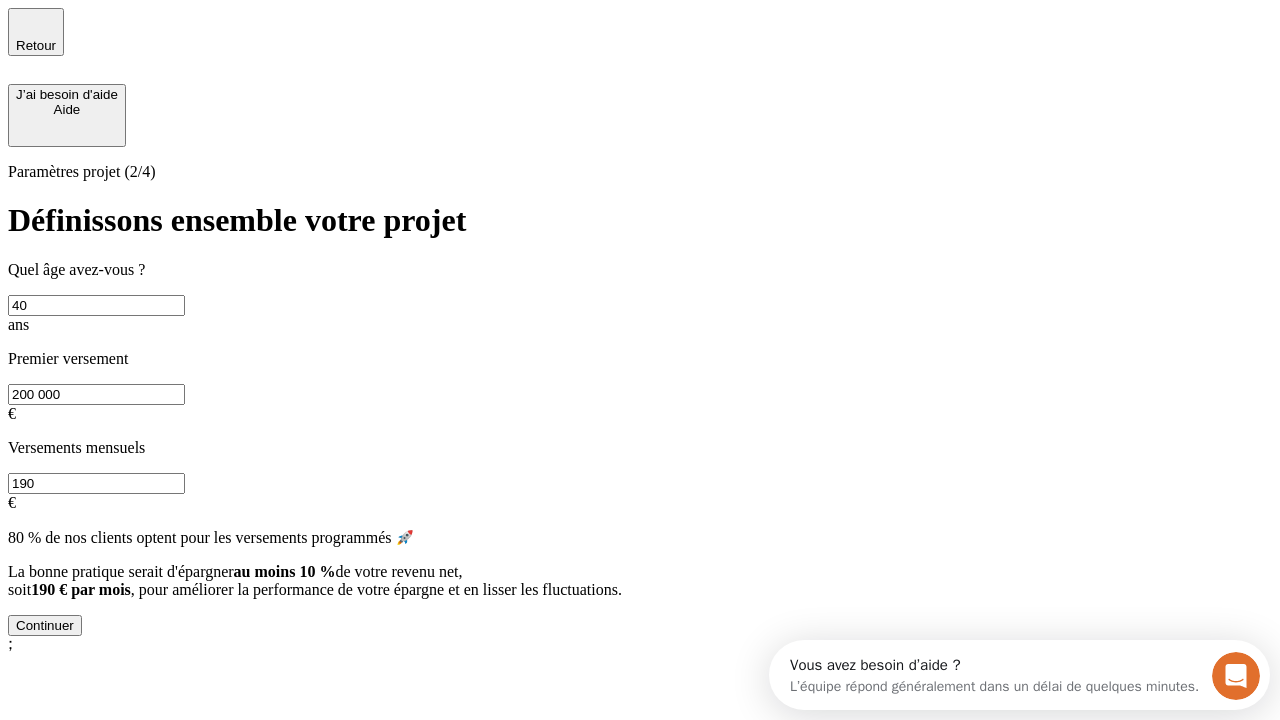 type on "200 000" 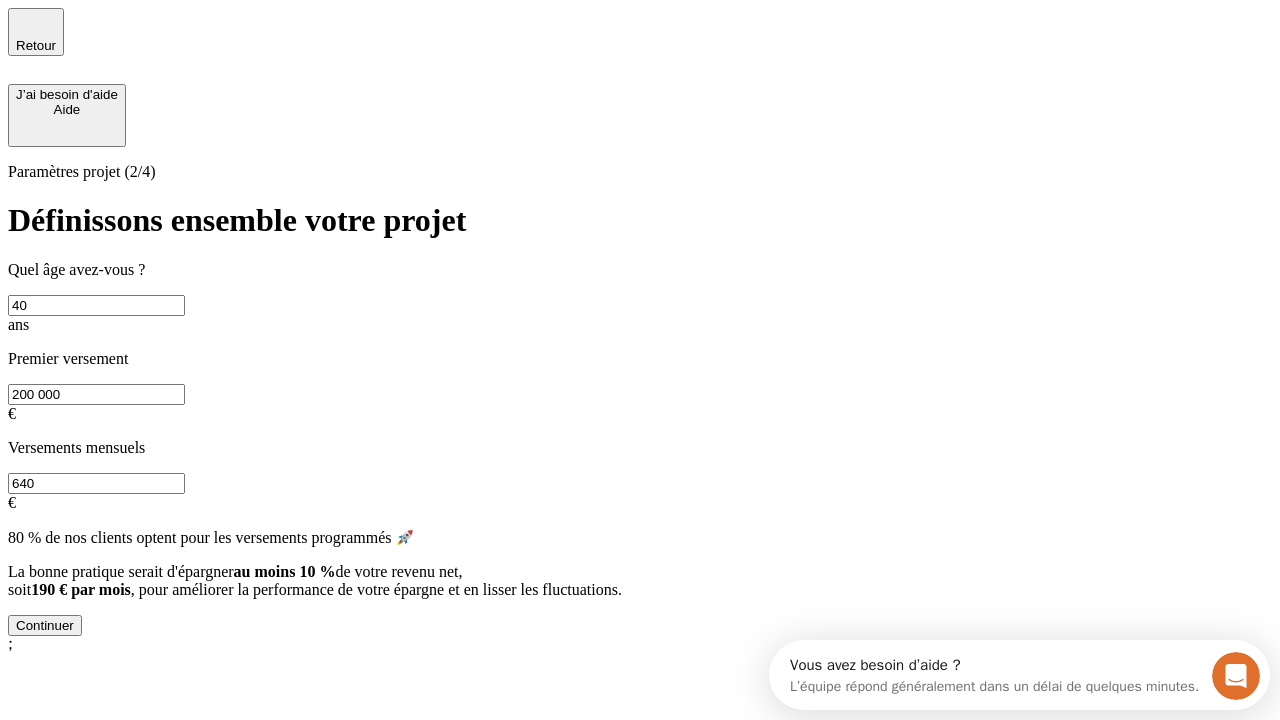 type on "640" 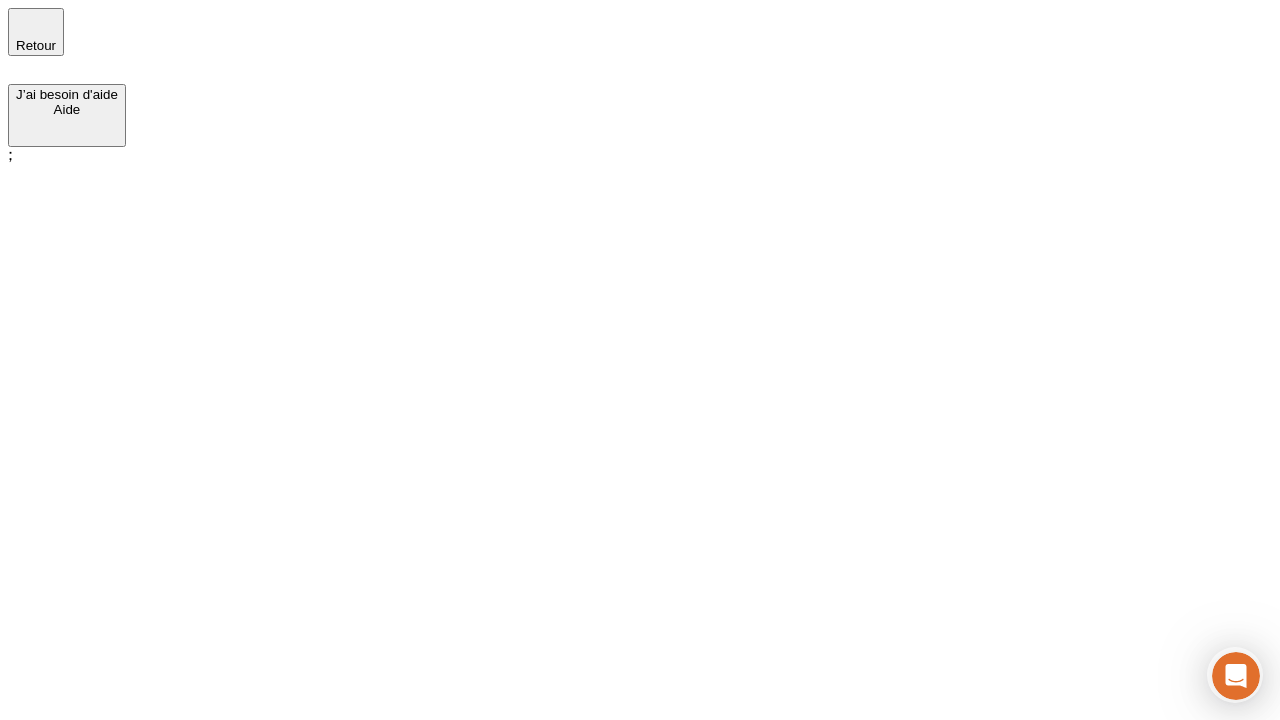 scroll, scrollTop: 0, scrollLeft: 0, axis: both 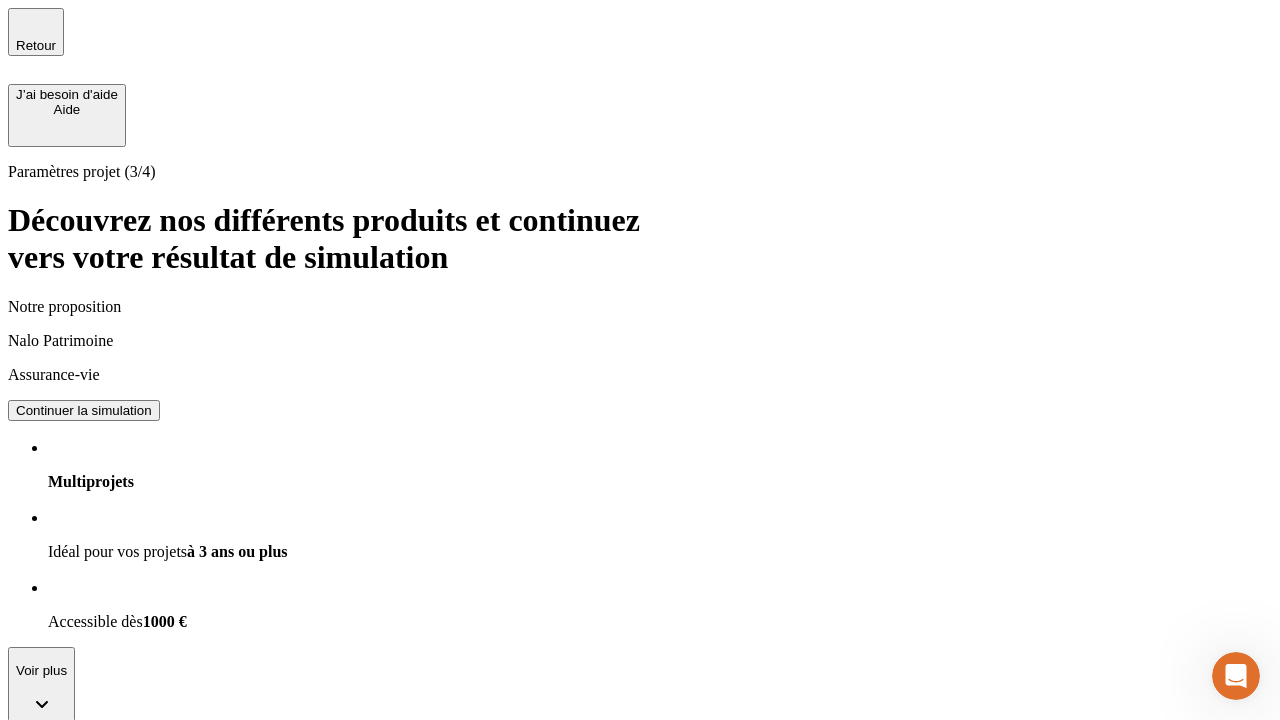 click on "Continuer la simulation" at bounding box center (84, 410) 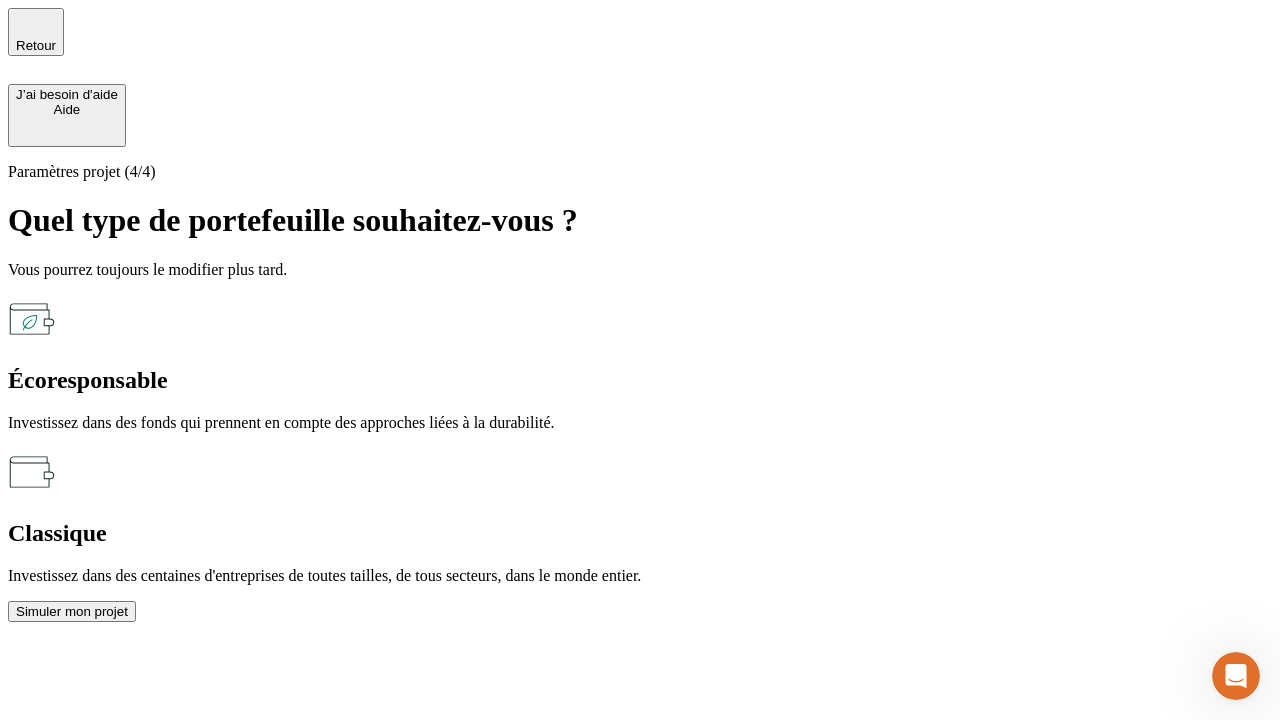 click on "Simuler mon projet" at bounding box center [72, 611] 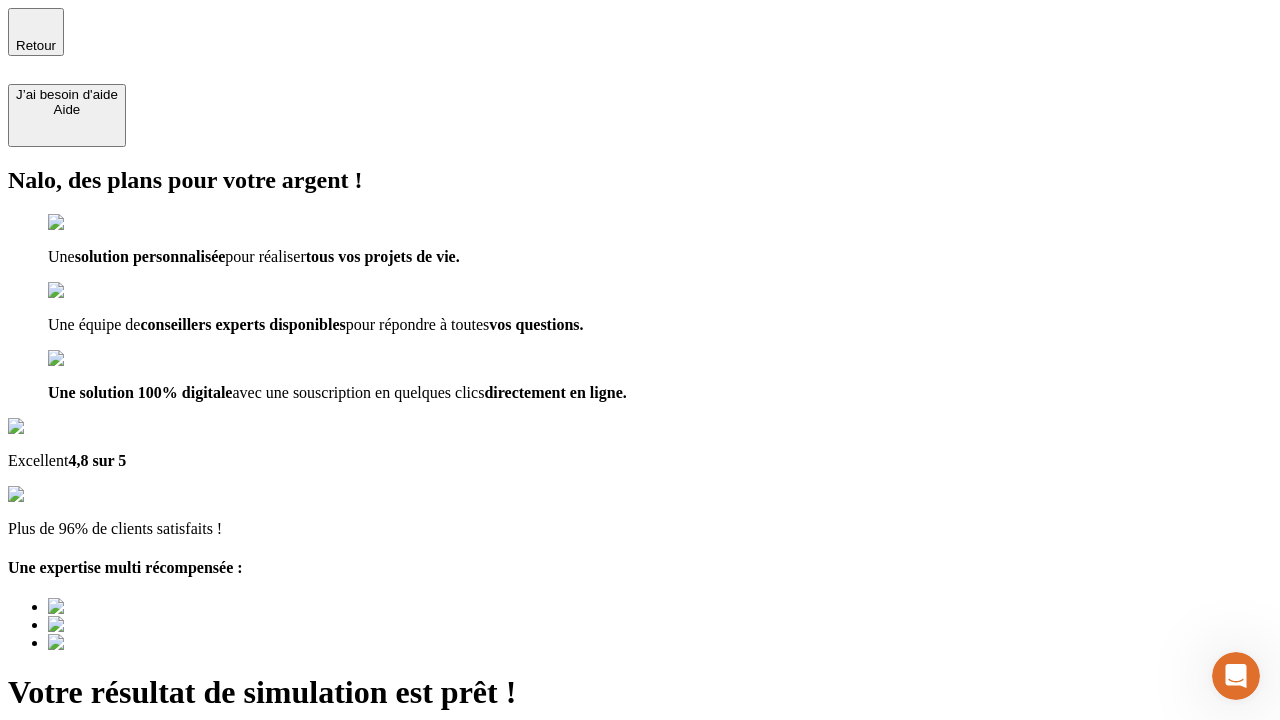 click on "Découvrir ma simulation" at bounding box center (87, 881) 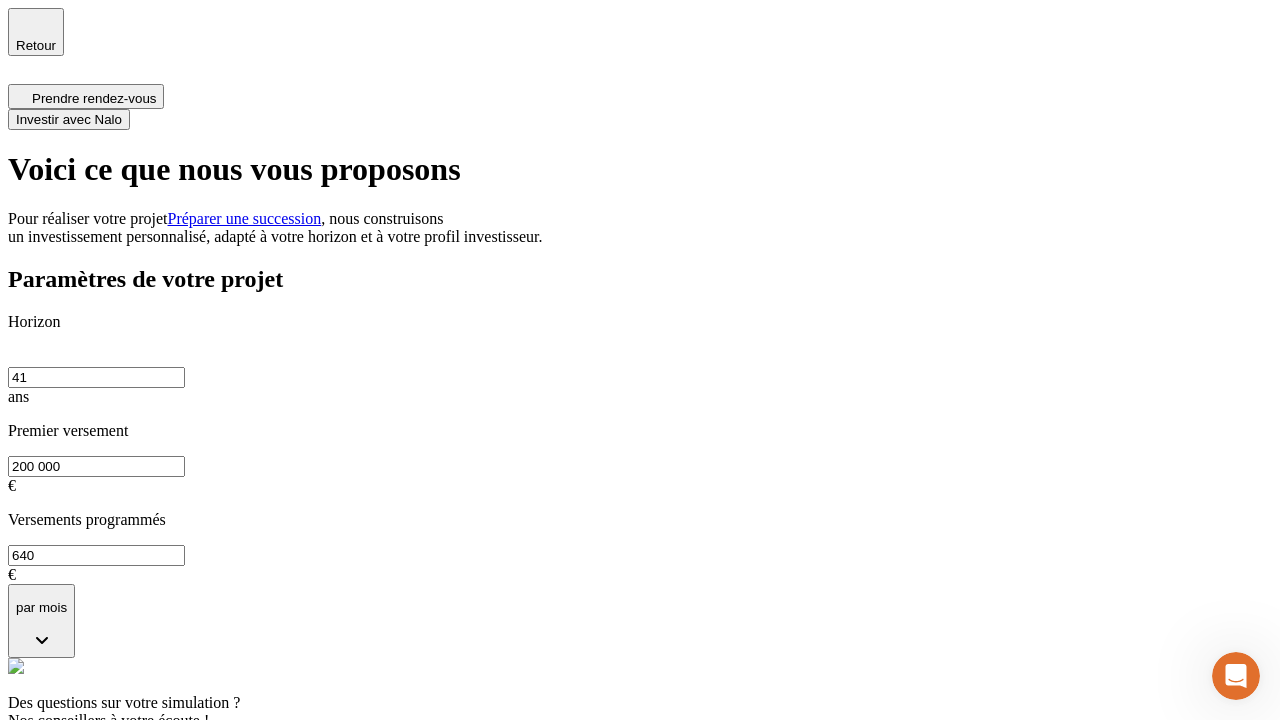 click on "Investir avec Nalo" at bounding box center (69, 119) 